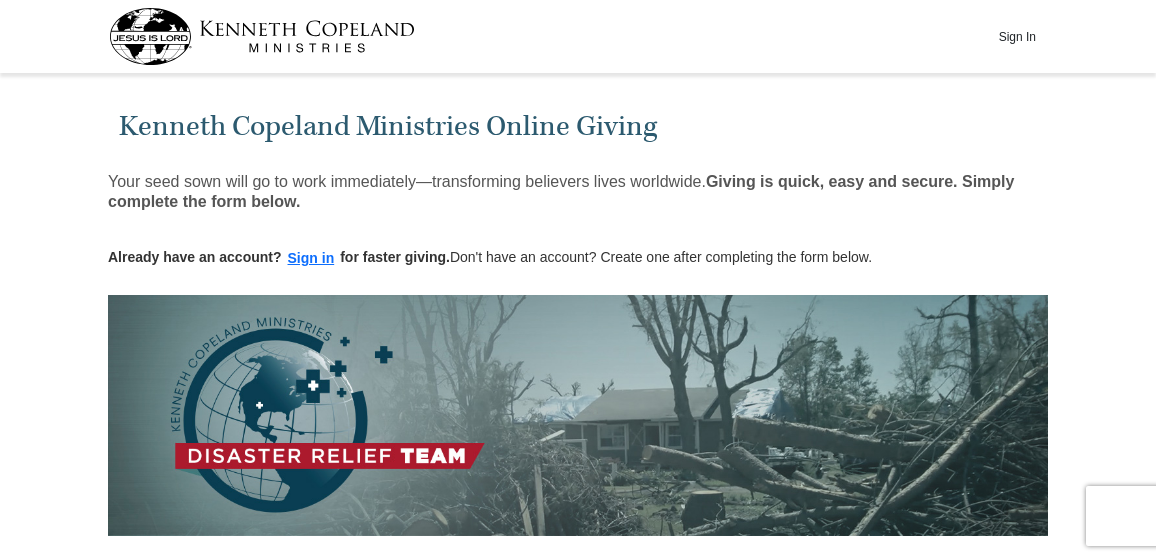 scroll, scrollTop: 0, scrollLeft: 0, axis: both 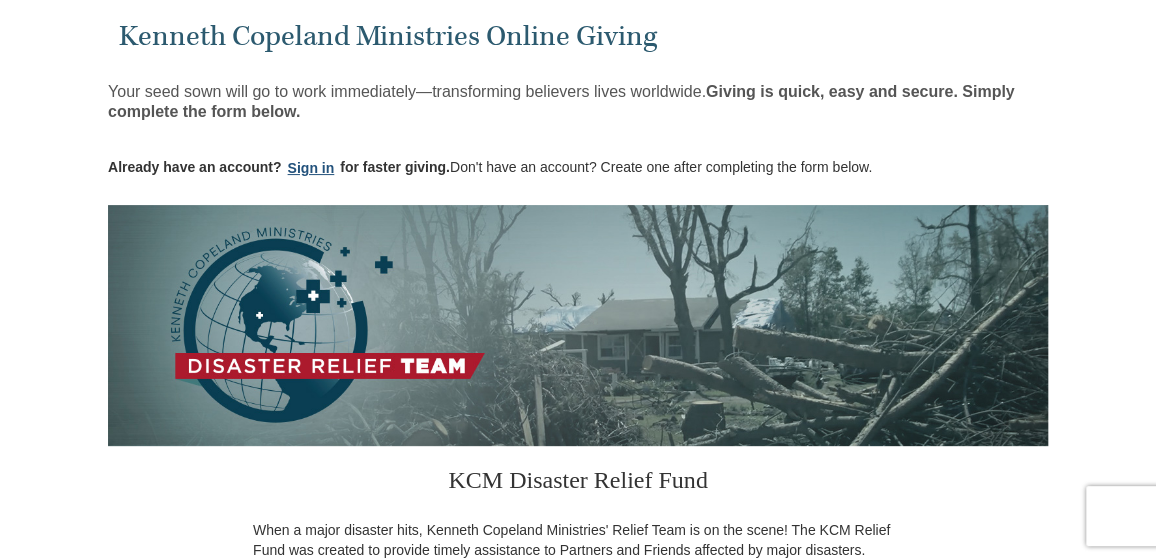 click on "Sign in" at bounding box center (311, 168) 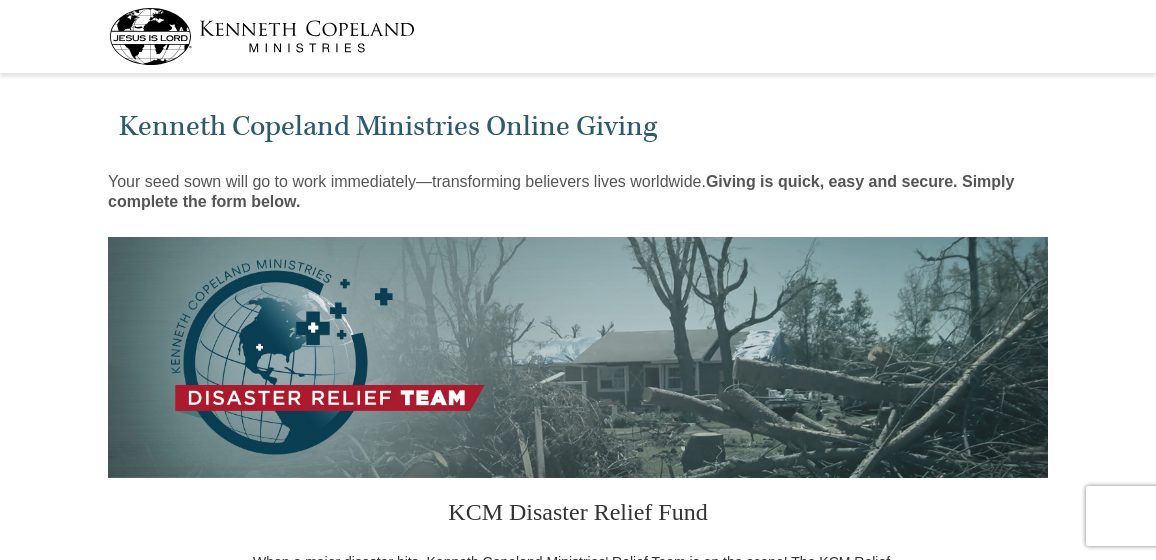 select on "OR" 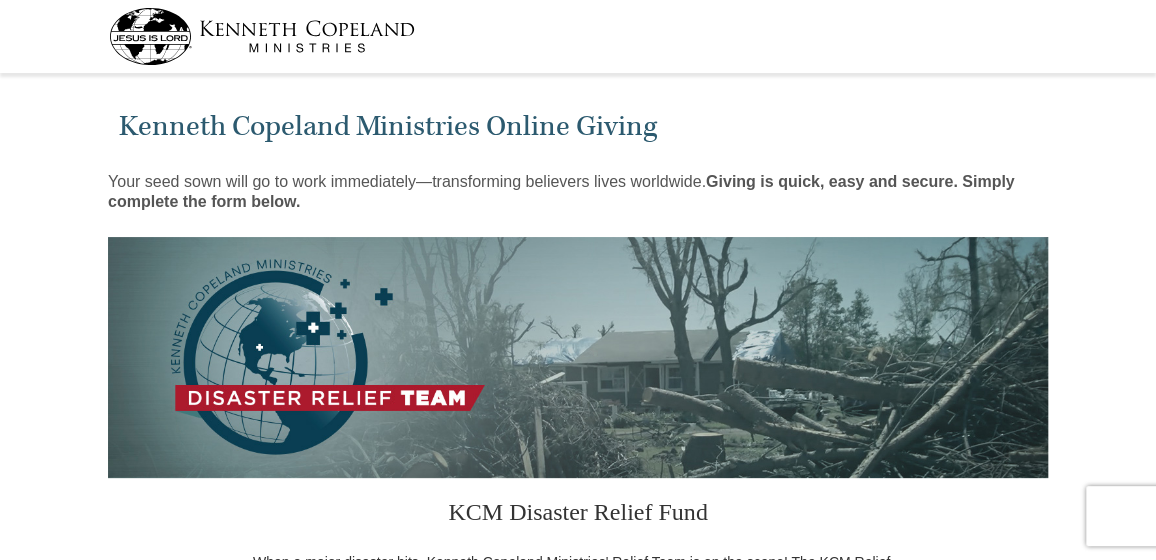 scroll, scrollTop: 0, scrollLeft: 0, axis: both 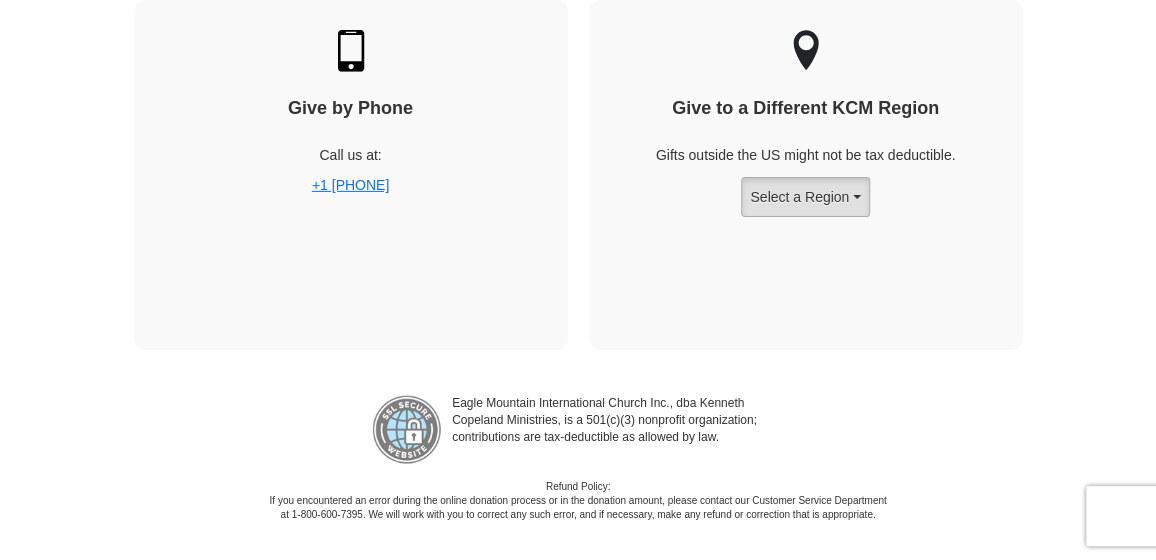 click on "Select a Region" at bounding box center [805, 197] 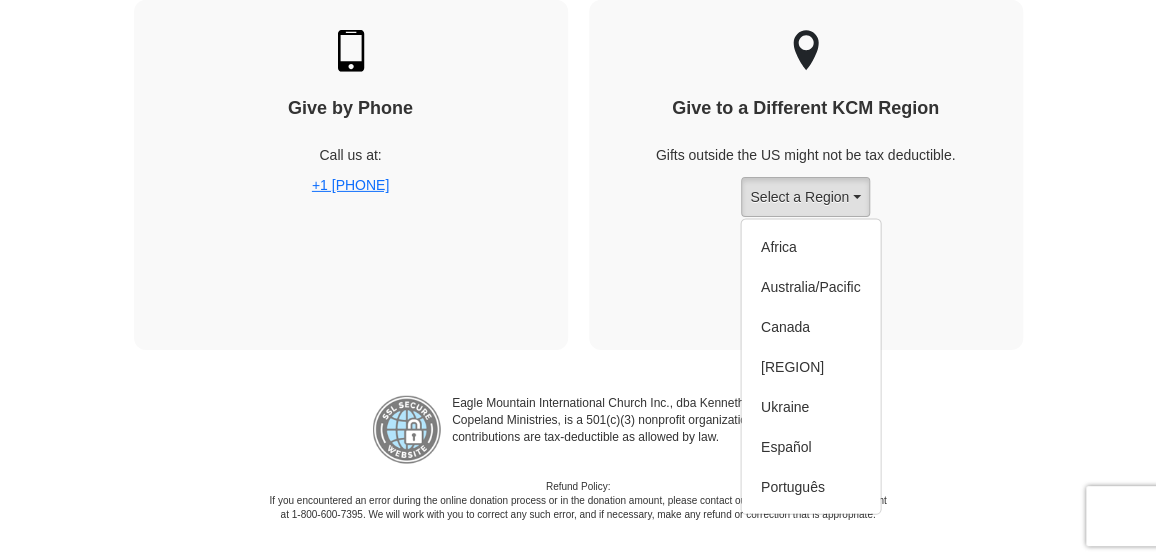 click on "Select a Region" at bounding box center (805, 197) 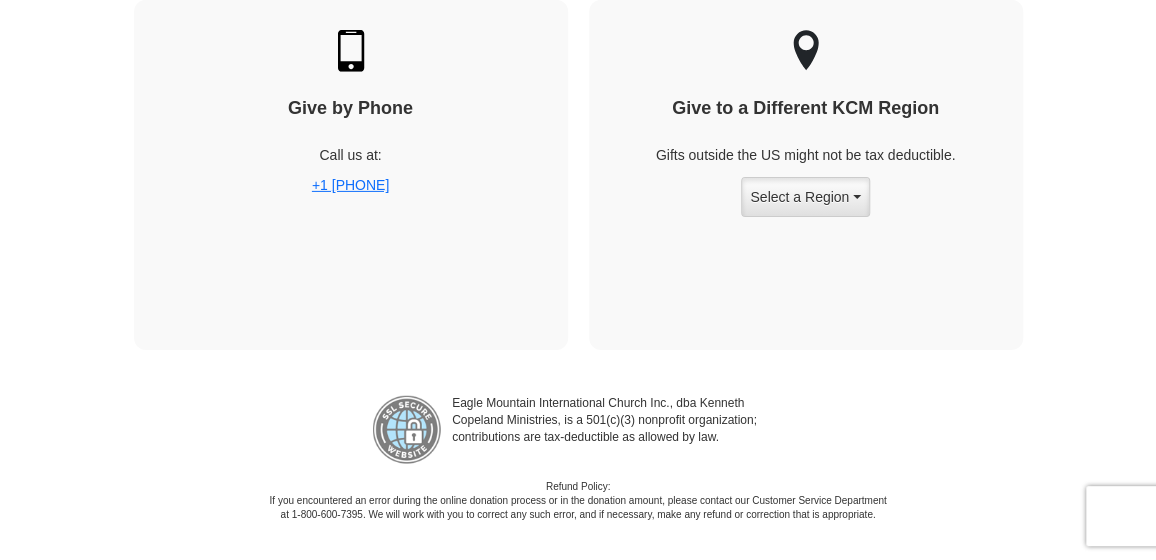 scroll, scrollTop: 2140, scrollLeft: 0, axis: vertical 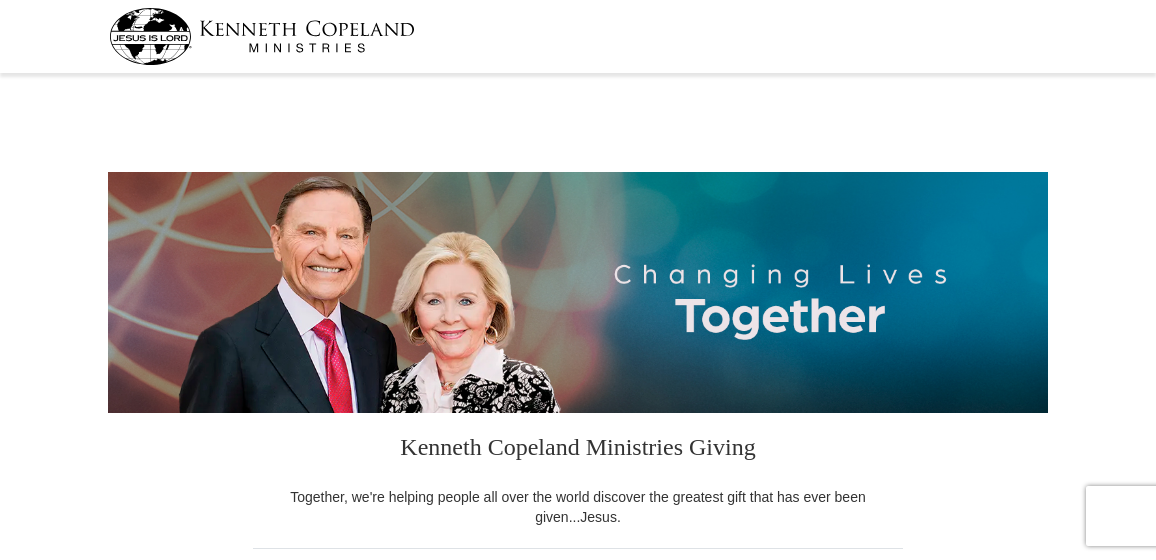 select on "OR" 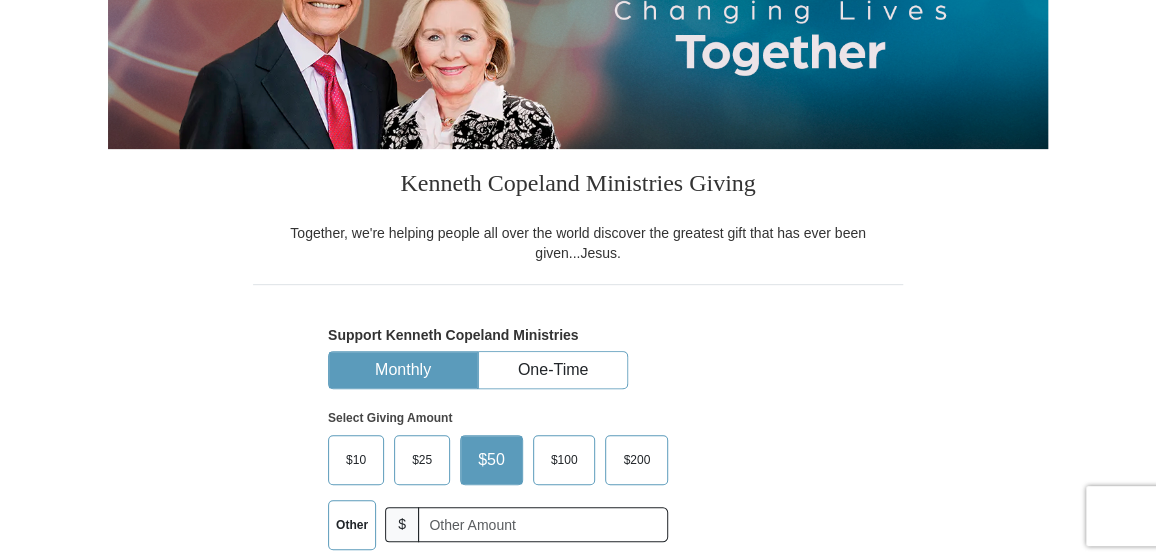 scroll, scrollTop: 322, scrollLeft: 0, axis: vertical 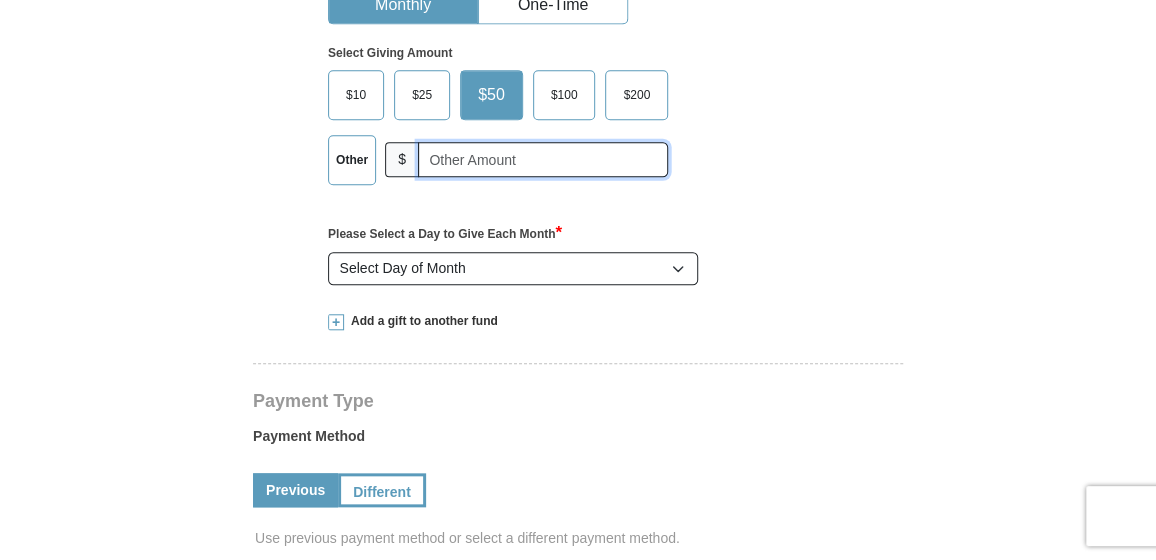 click at bounding box center [543, 159] 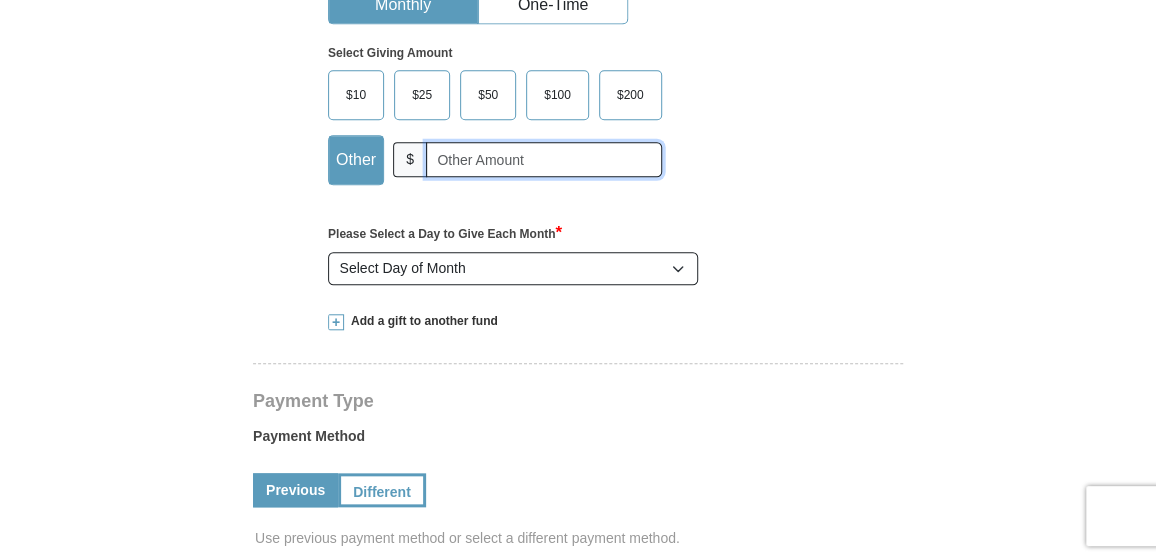type on "300" 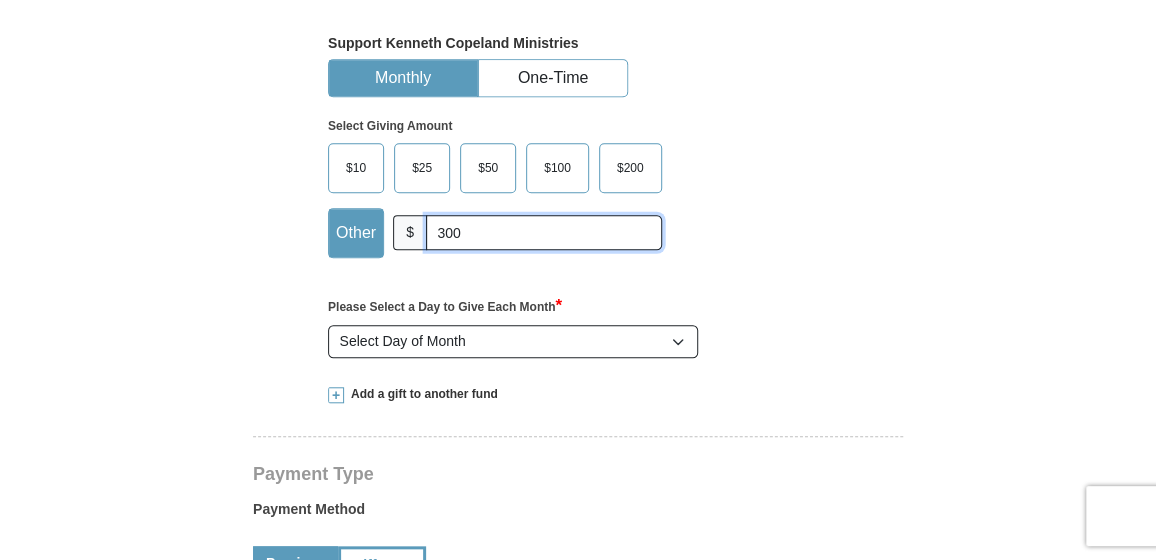 scroll, scrollTop: 538, scrollLeft: 0, axis: vertical 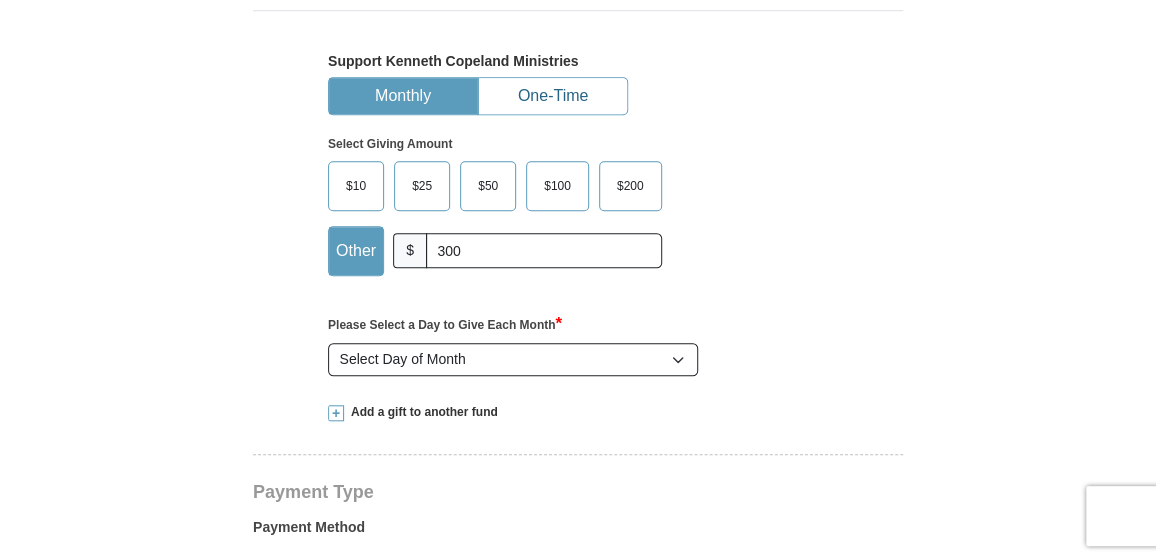 click on "One-Time" at bounding box center (553, 96) 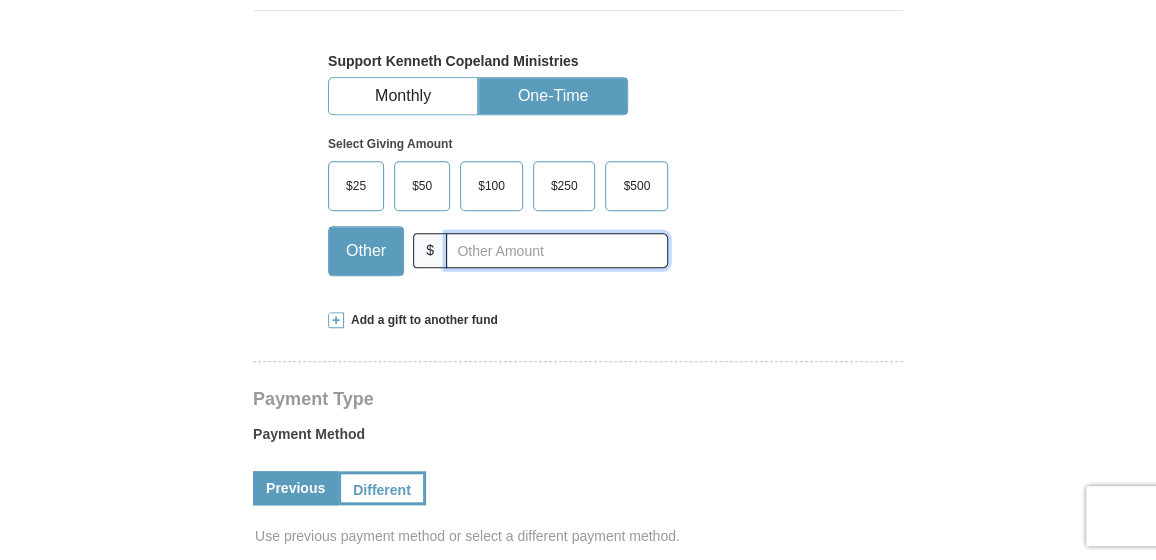 click at bounding box center [557, 250] 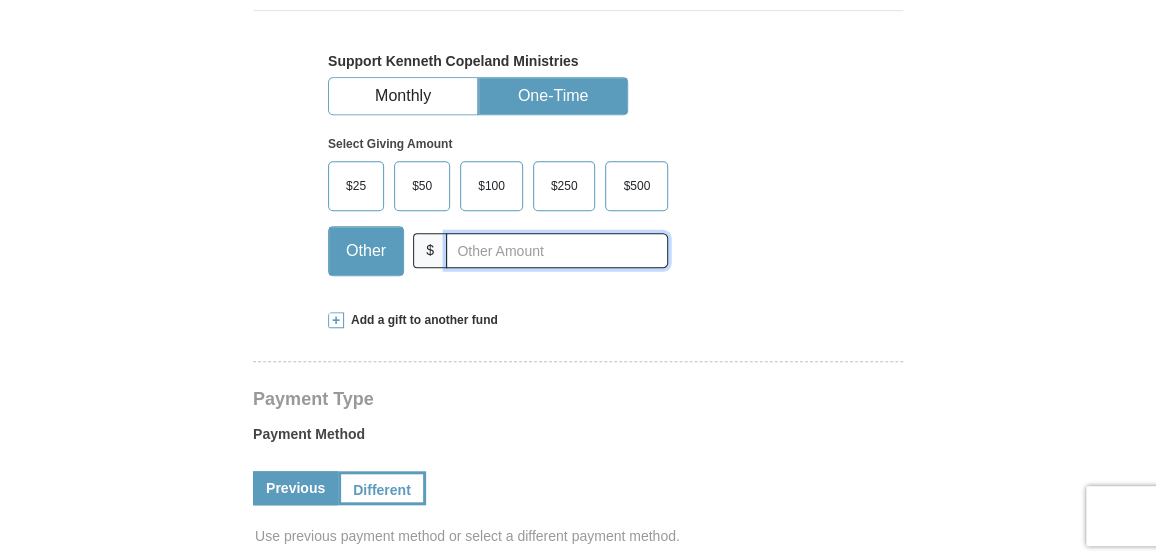 type on "300.00" 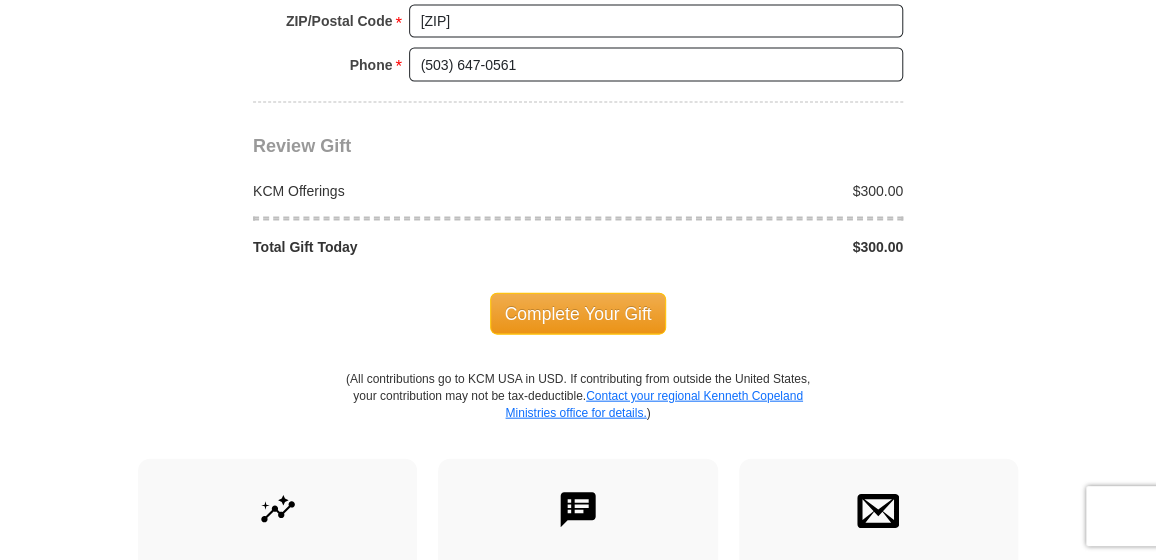 scroll, scrollTop: 1810, scrollLeft: 0, axis: vertical 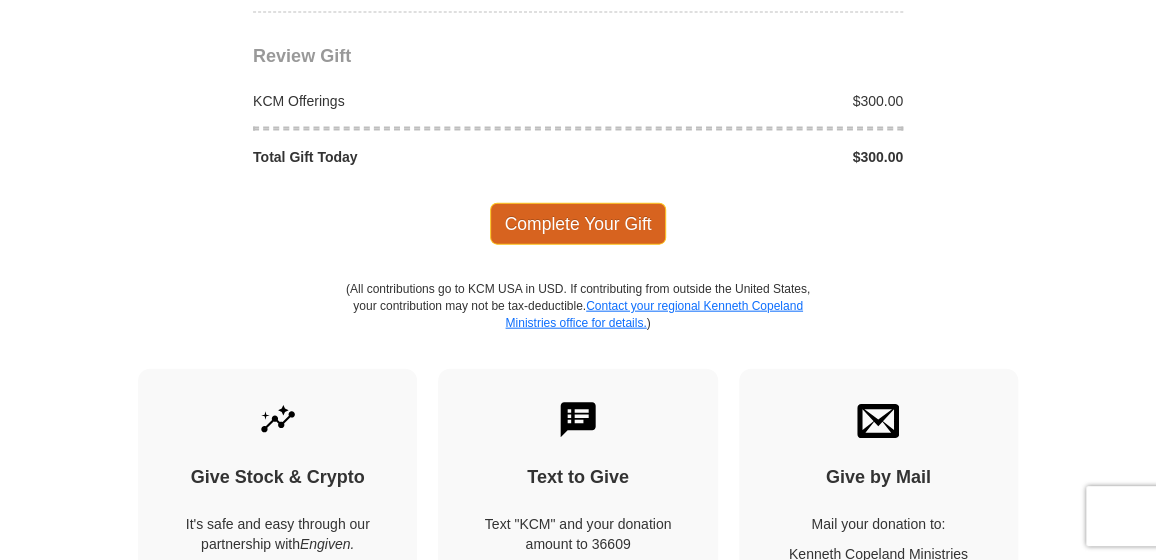 click on "Complete Your Gift" at bounding box center (578, 224) 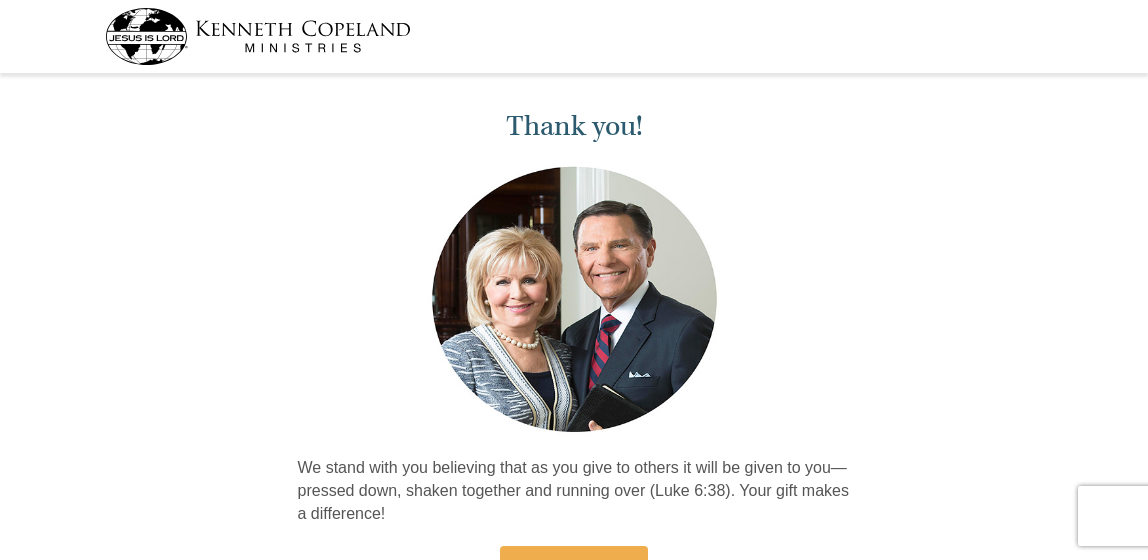 scroll, scrollTop: 0, scrollLeft: 0, axis: both 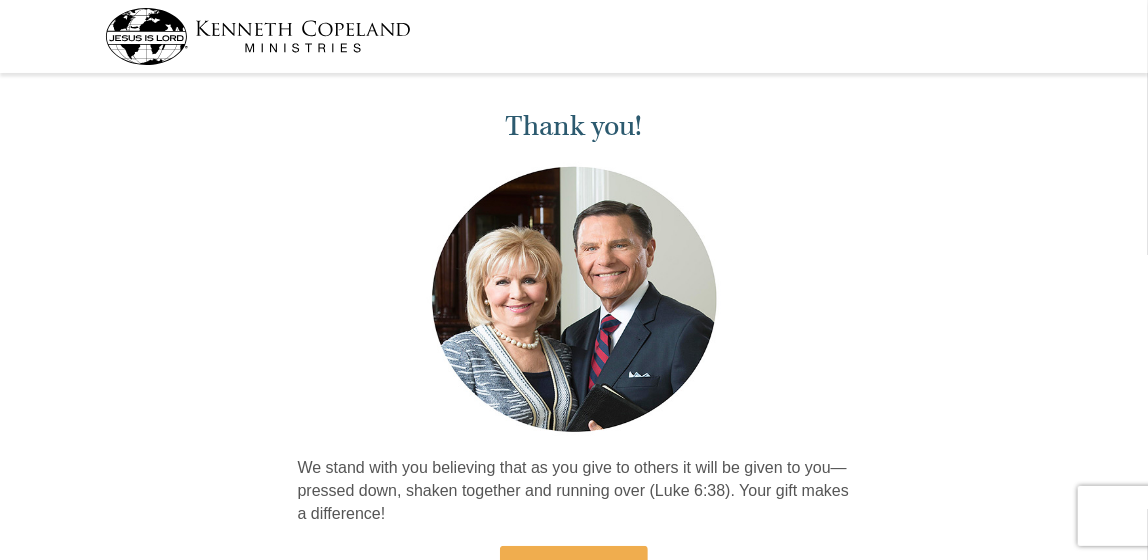 click at bounding box center [258, 36] 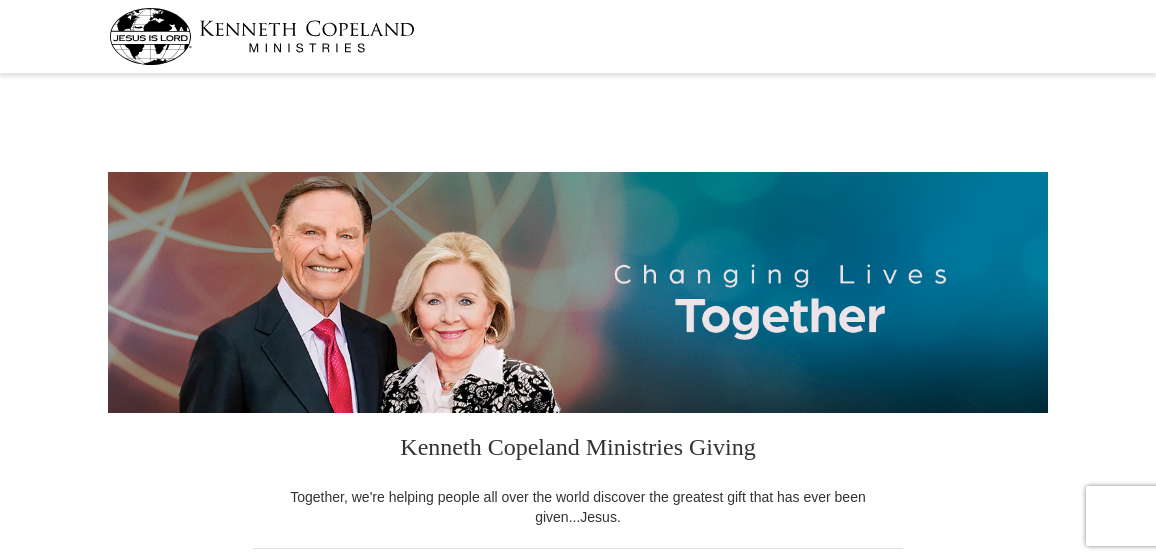 select on "OR" 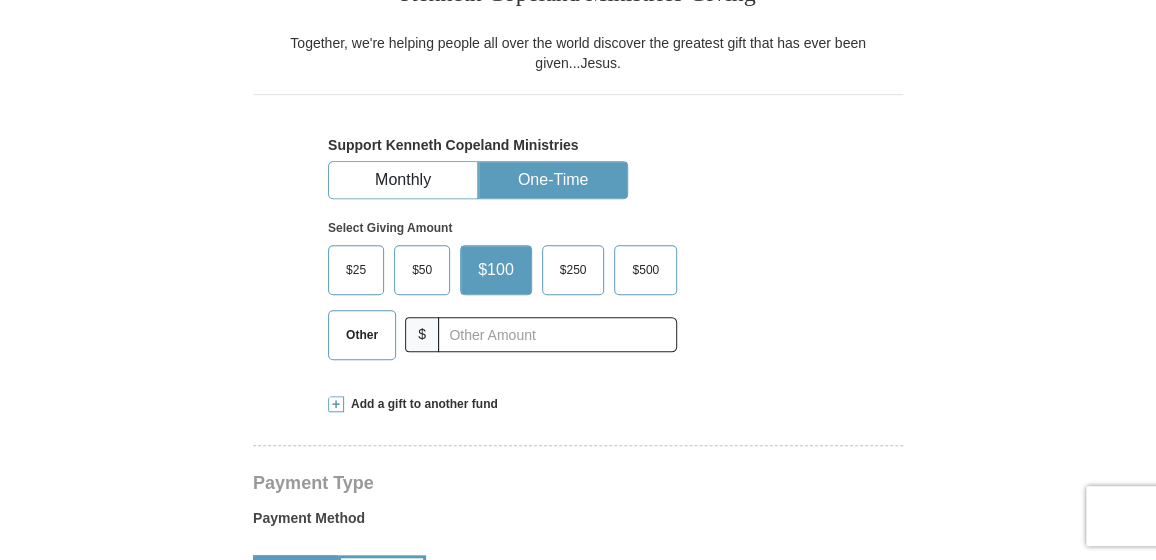 scroll, scrollTop: 454, scrollLeft: 0, axis: vertical 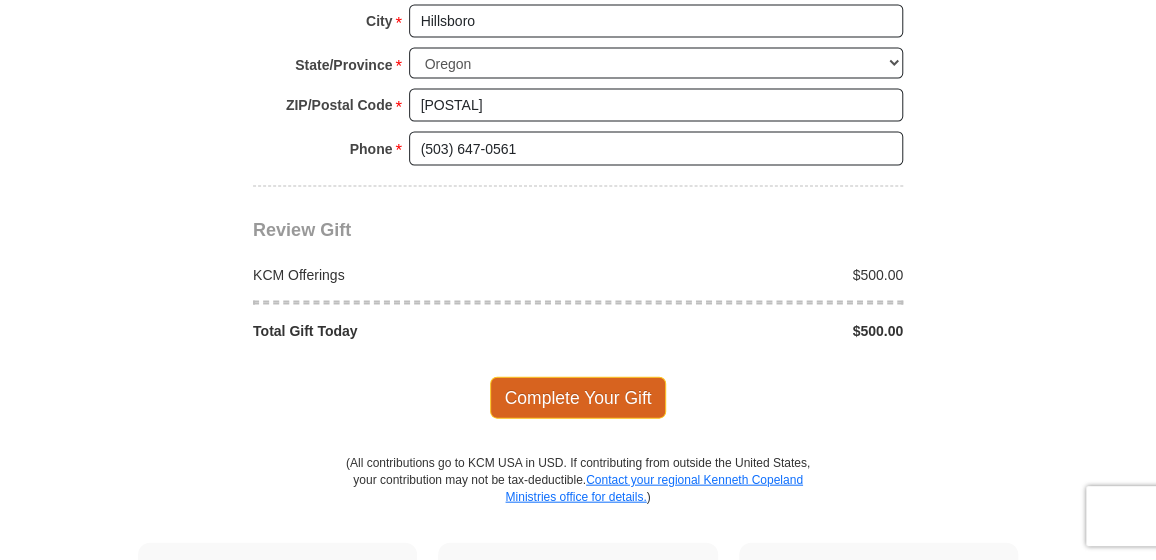 click on "Complete Your Gift" at bounding box center (578, 398) 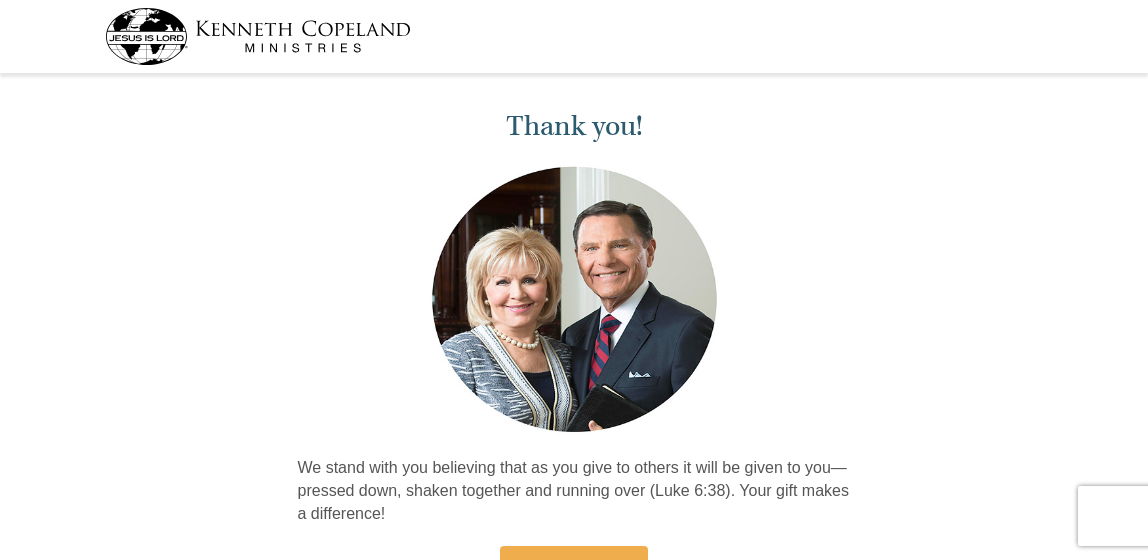 scroll, scrollTop: 0, scrollLeft: 0, axis: both 